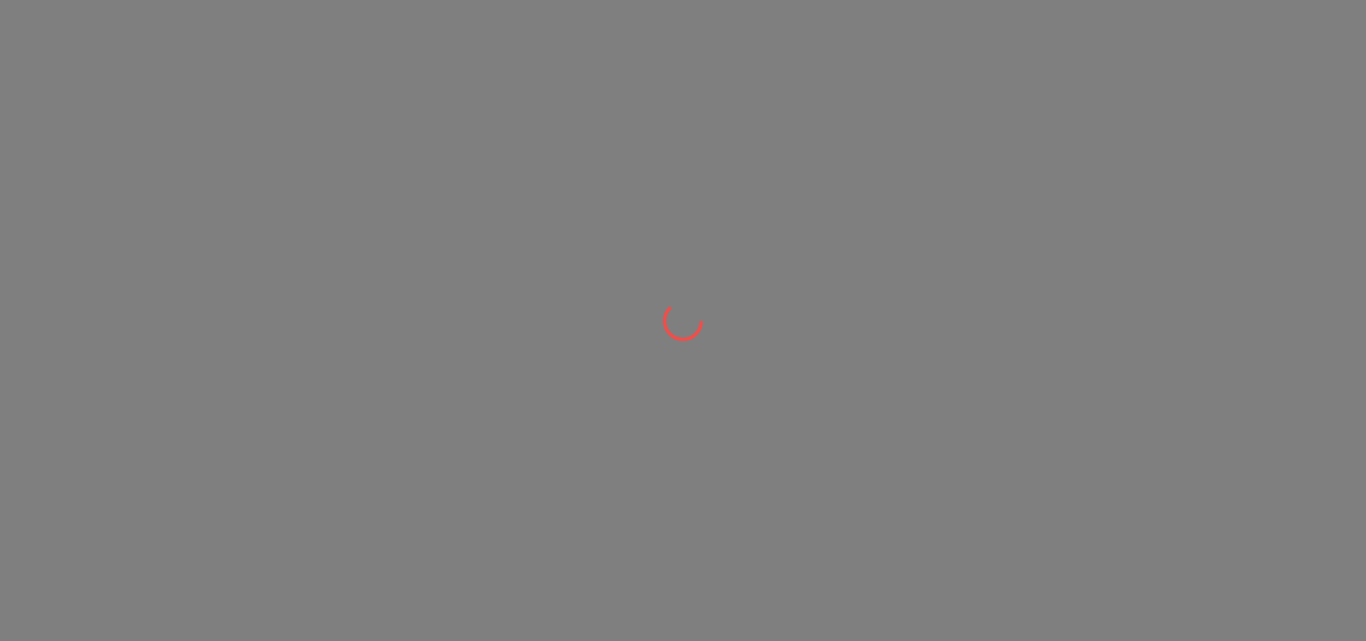 scroll, scrollTop: 0, scrollLeft: 0, axis: both 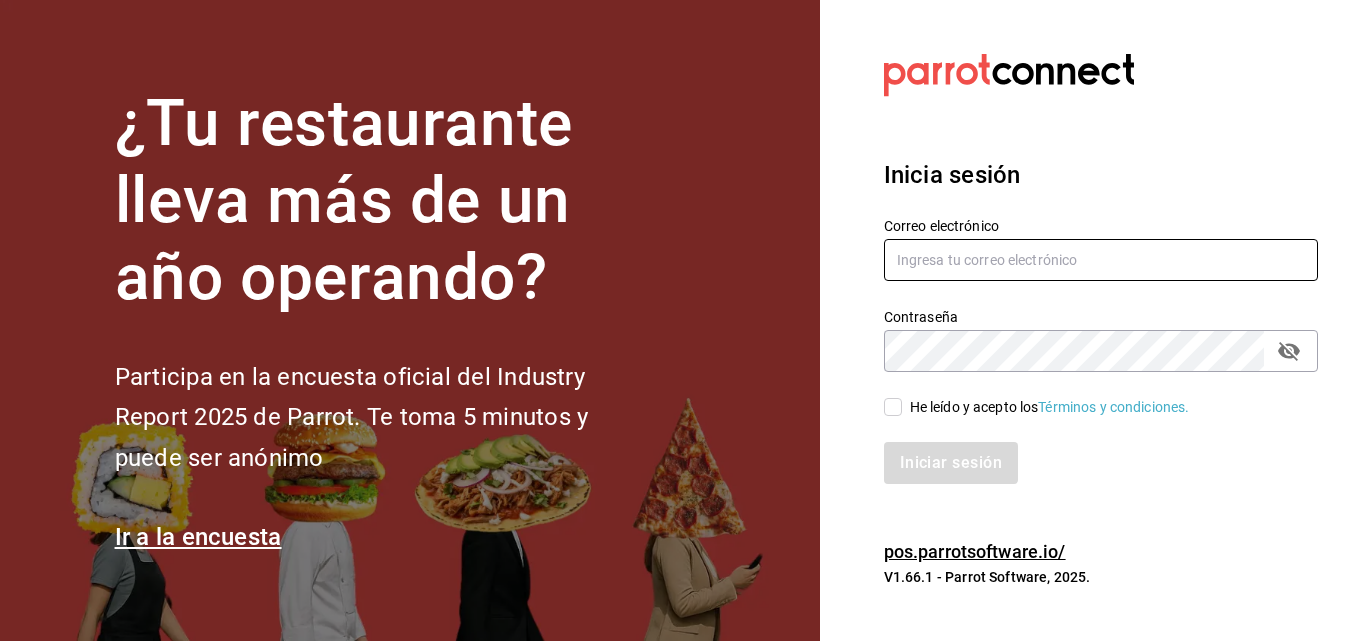 click at bounding box center (1101, 260) 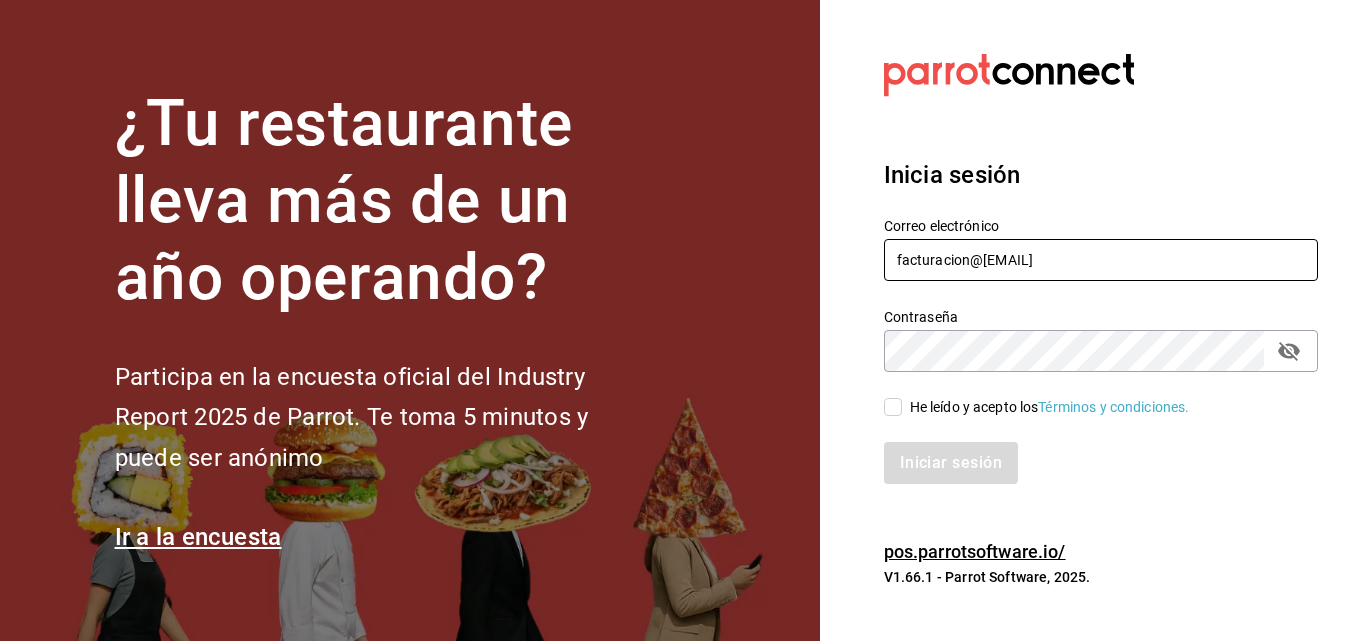 type on "facturacion@[EMAIL]" 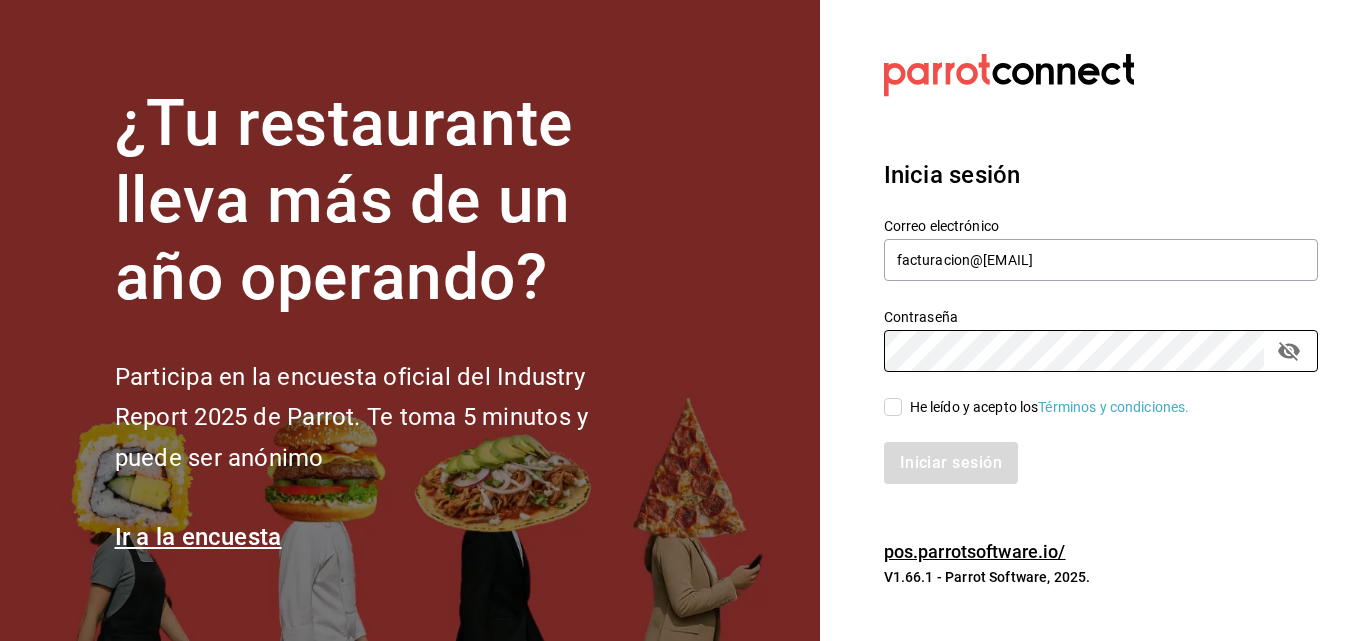 click on "He leído y acepto los  Términos y condiciones." at bounding box center (1050, 407) 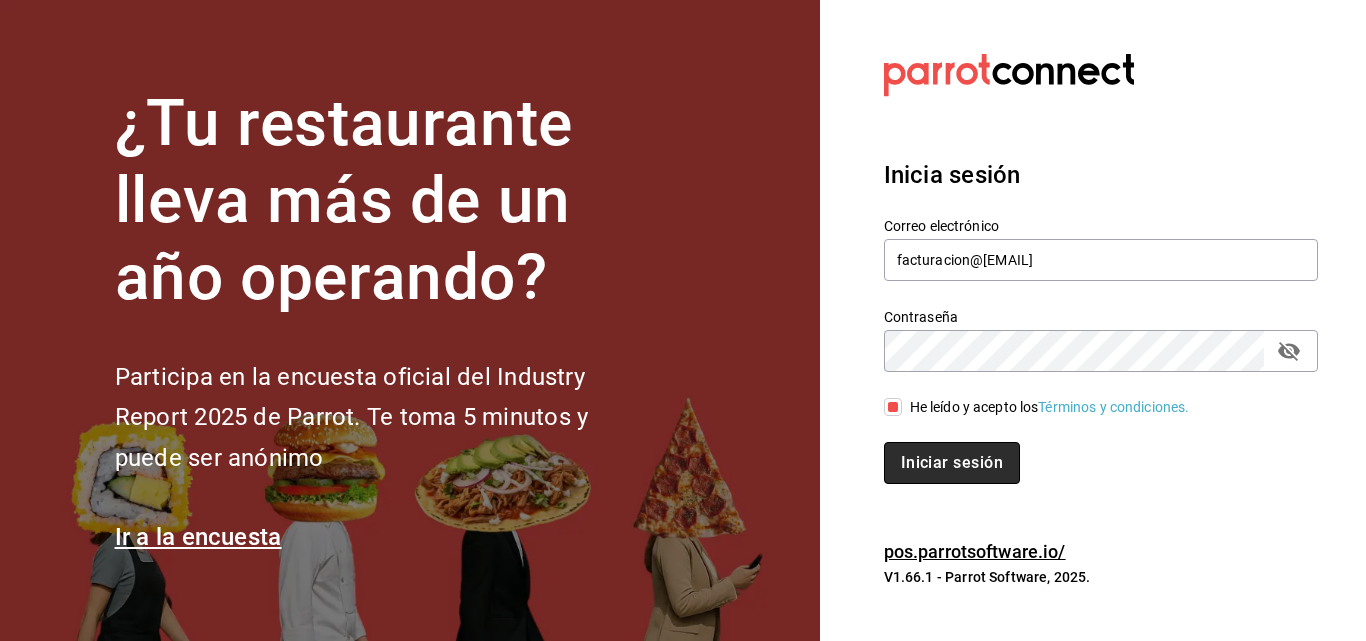 click on "Iniciar sesión" at bounding box center [952, 463] 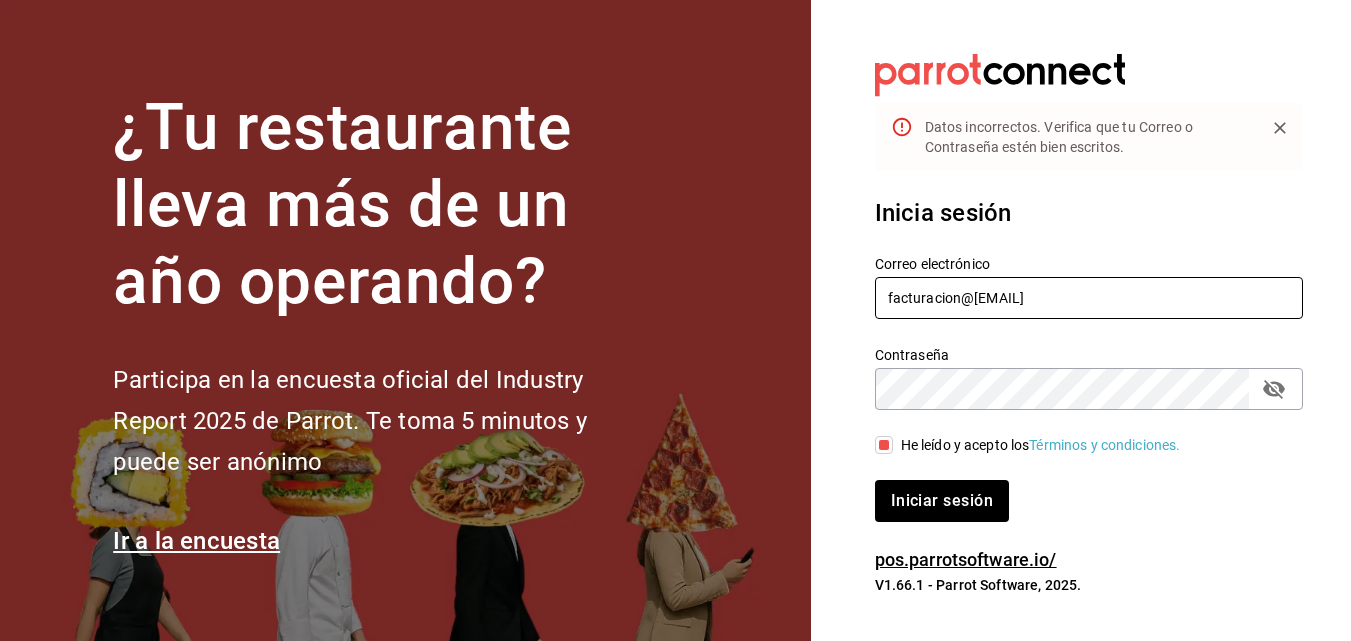 click on "facturacion@sanjjuangrill.com" at bounding box center [1089, 298] 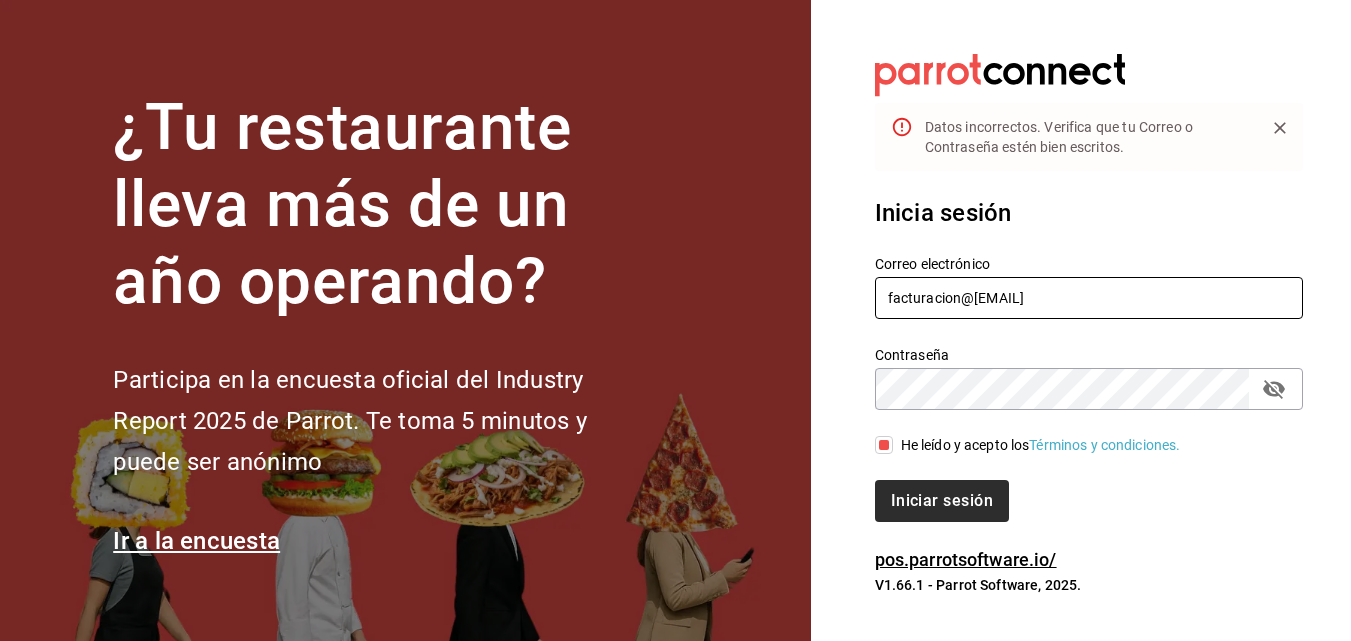 type on "facturacion@sanjuangrill.com" 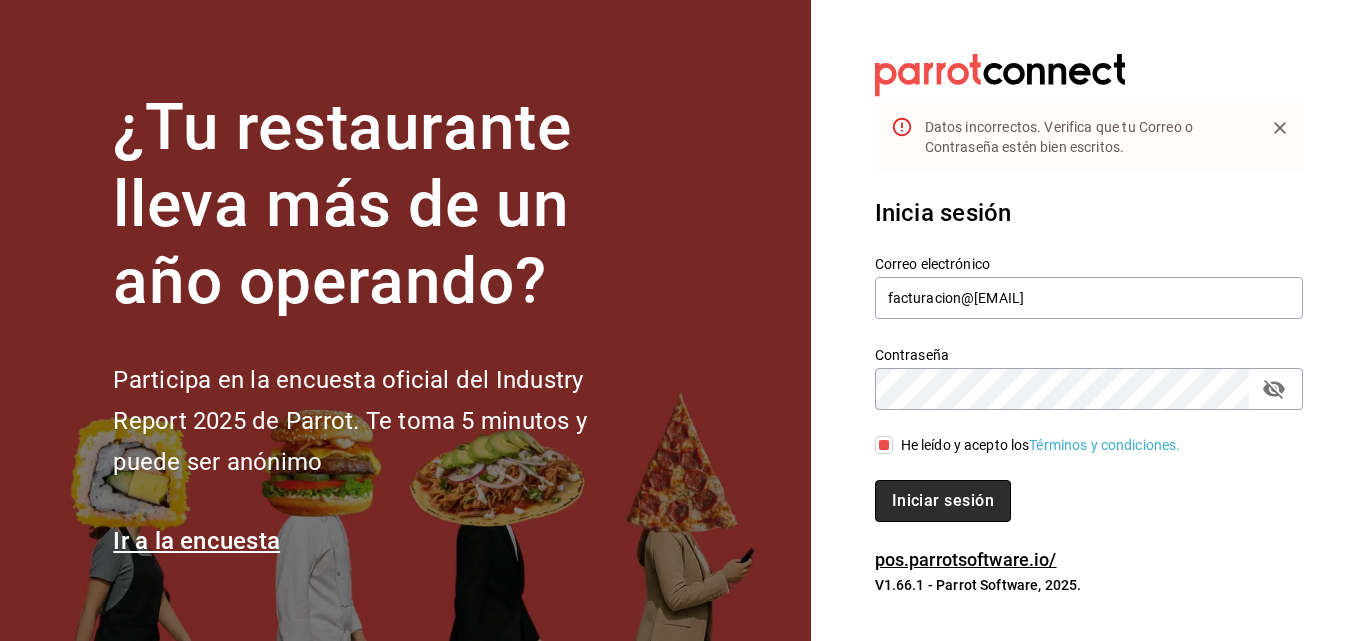 click on "Iniciar sesión" at bounding box center [943, 501] 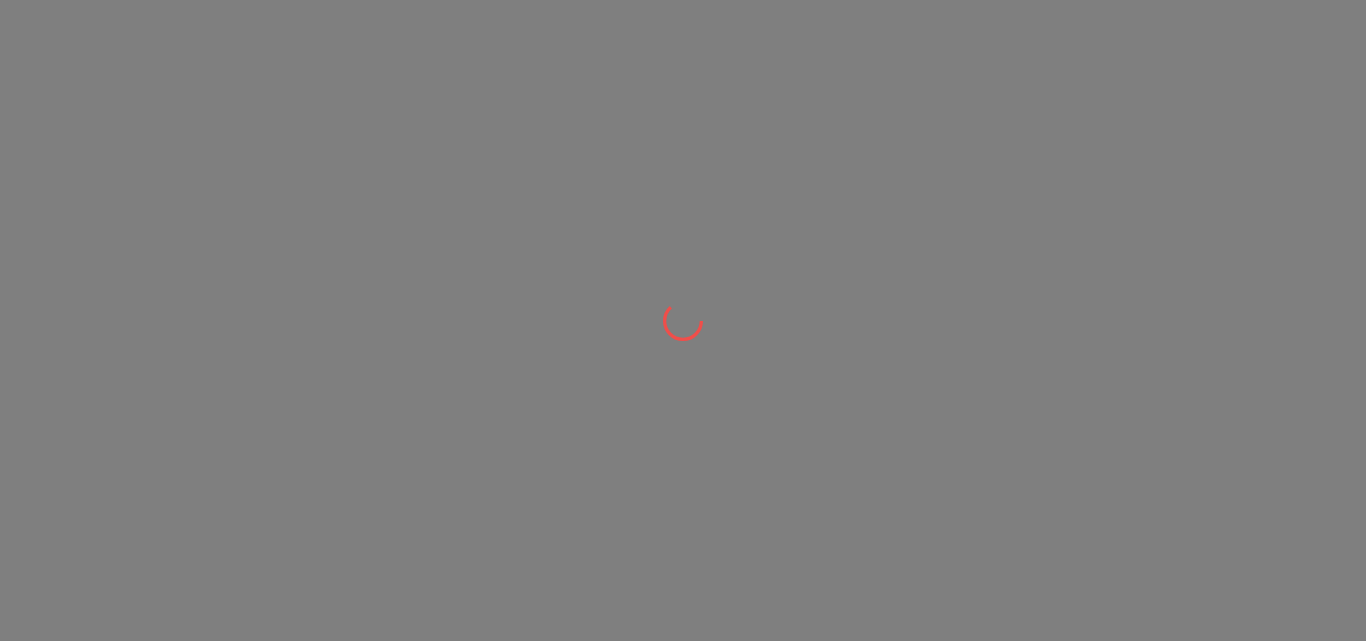 scroll, scrollTop: 0, scrollLeft: 0, axis: both 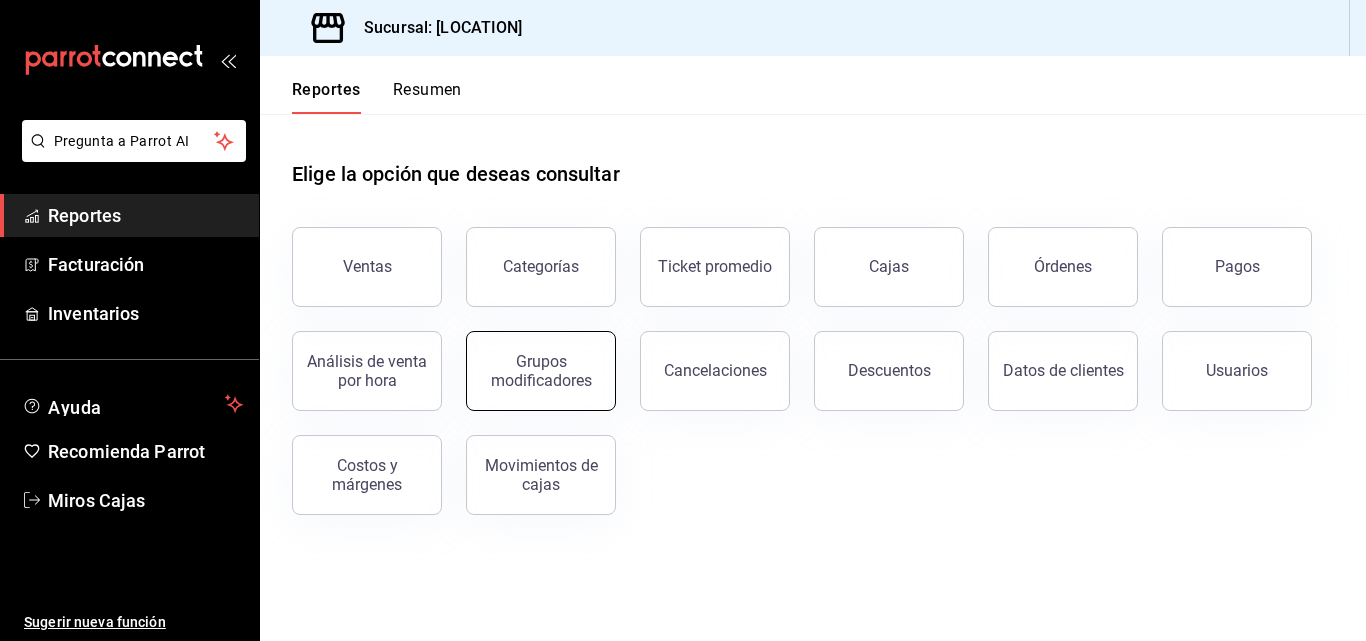 click on "Grupos modificadores" at bounding box center (541, 371) 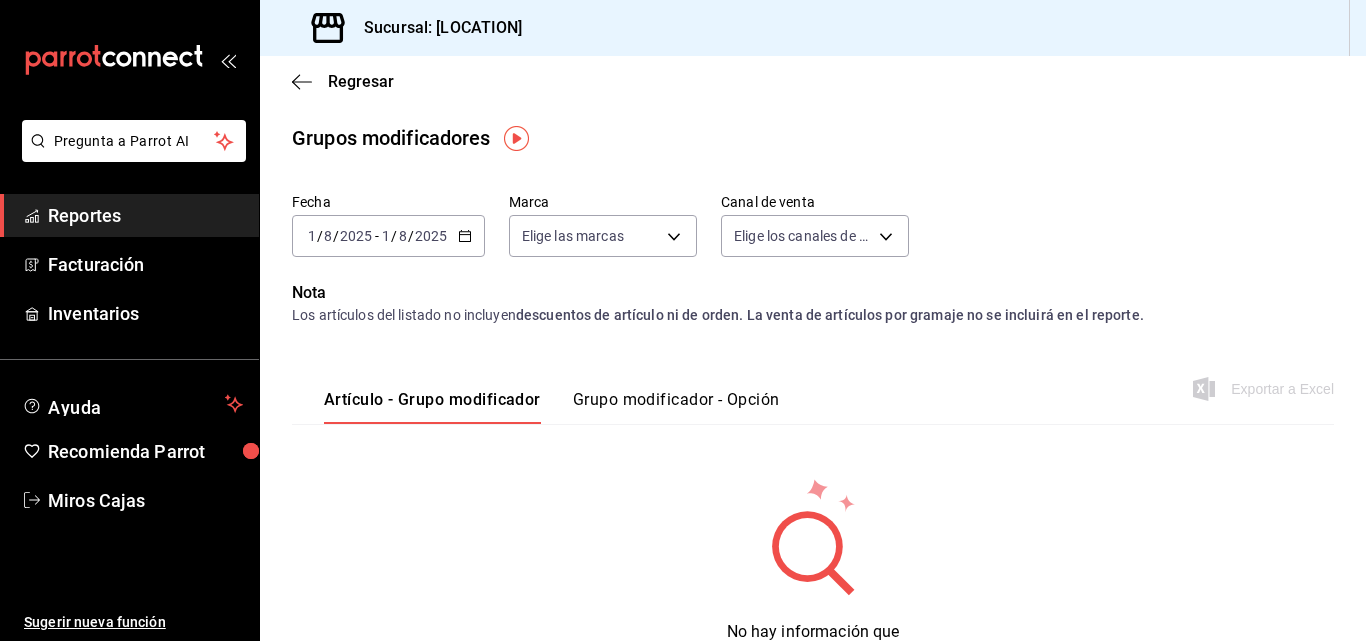 click 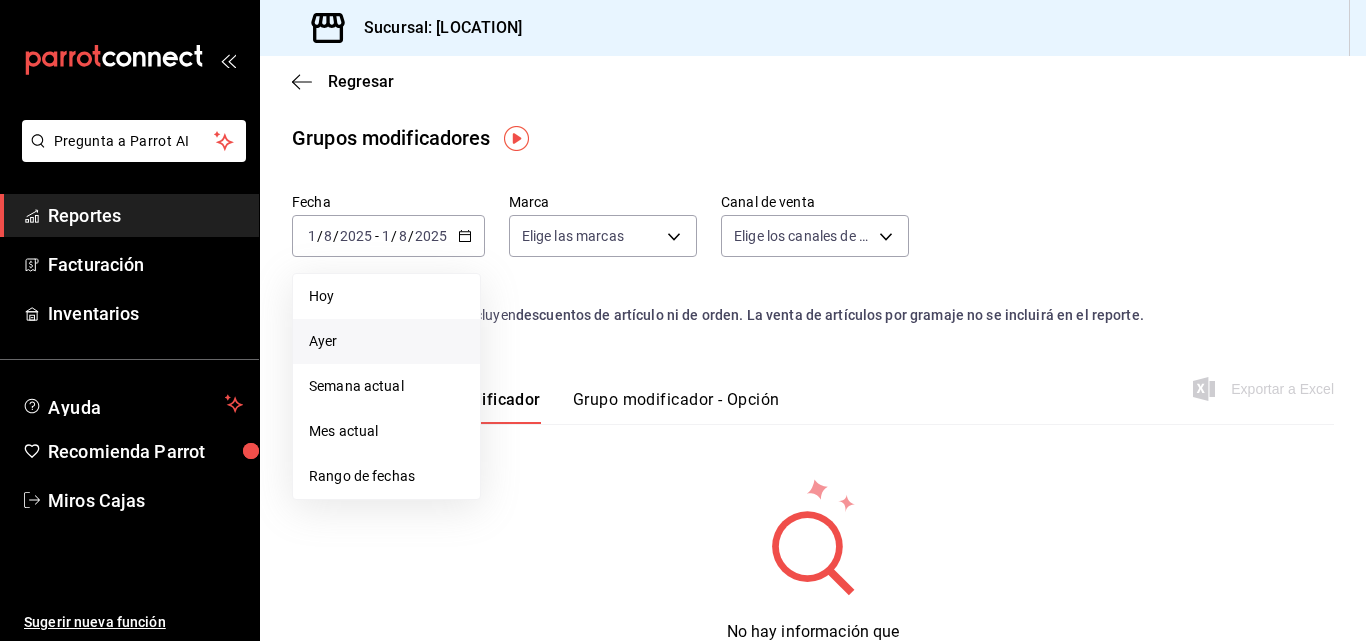 click on "Ayer" at bounding box center [386, 341] 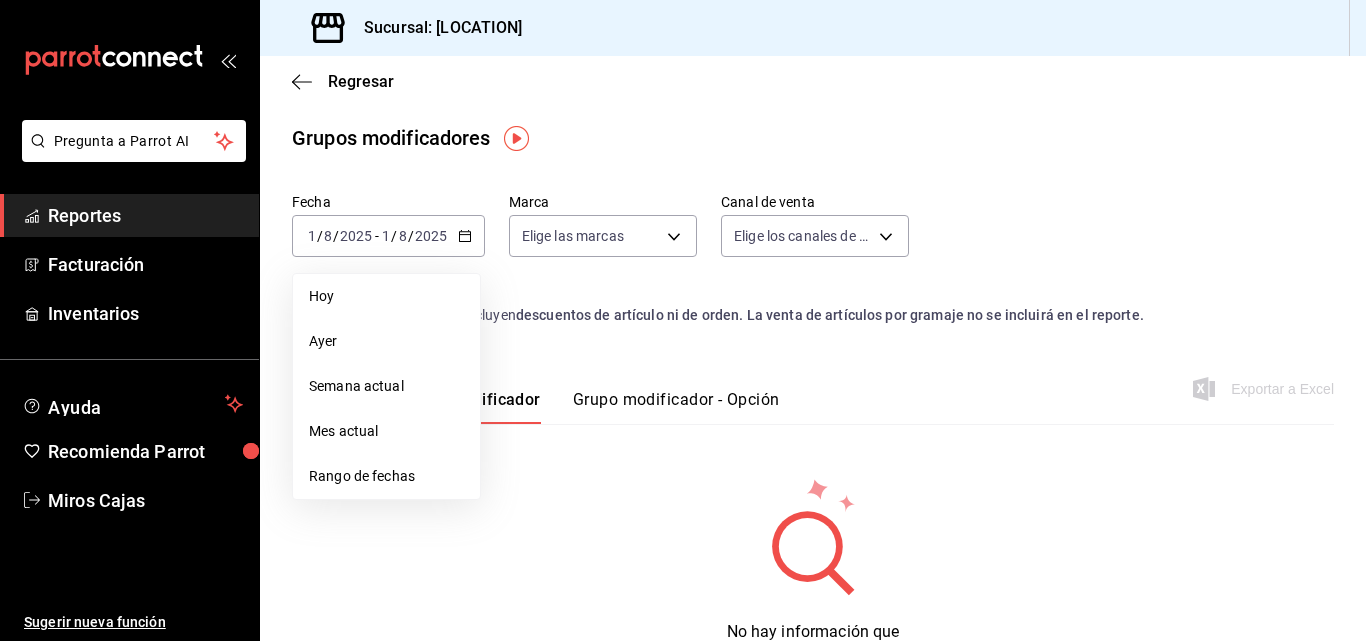 click on "Artículo - Grupo modificador Grupo modificador - Opción Exportar a Excel" at bounding box center [813, 383] 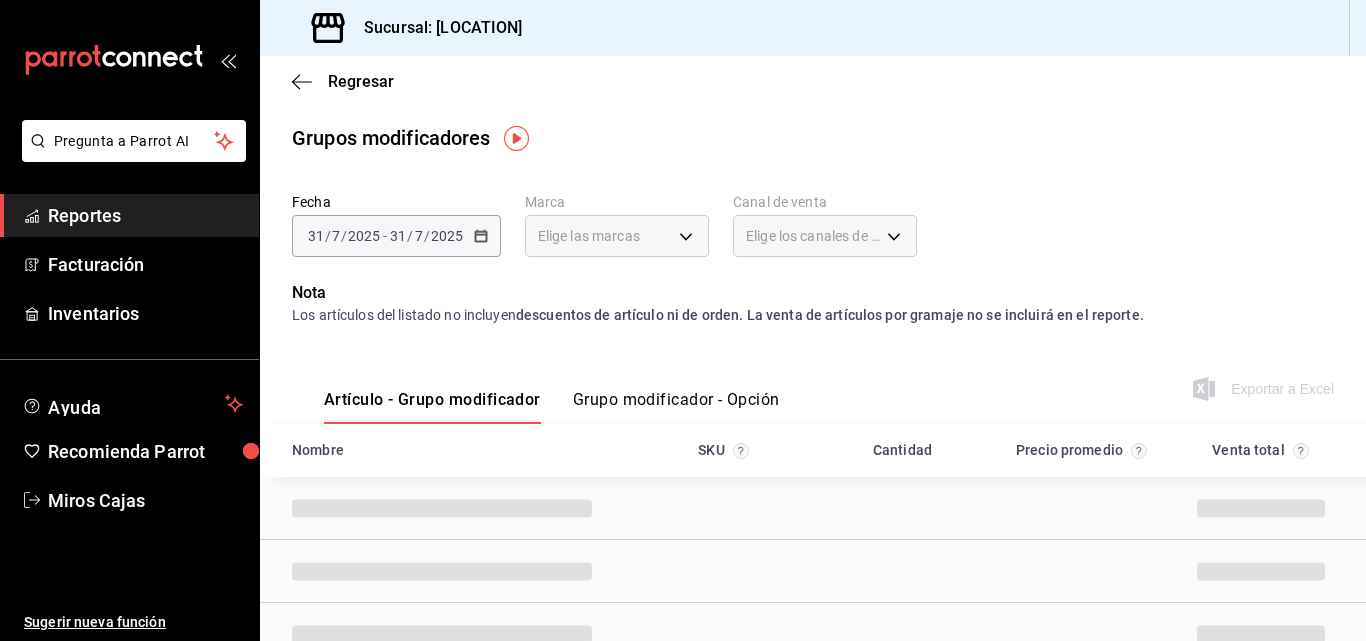 click on "Grupo modificador - Opción" at bounding box center (676, 407) 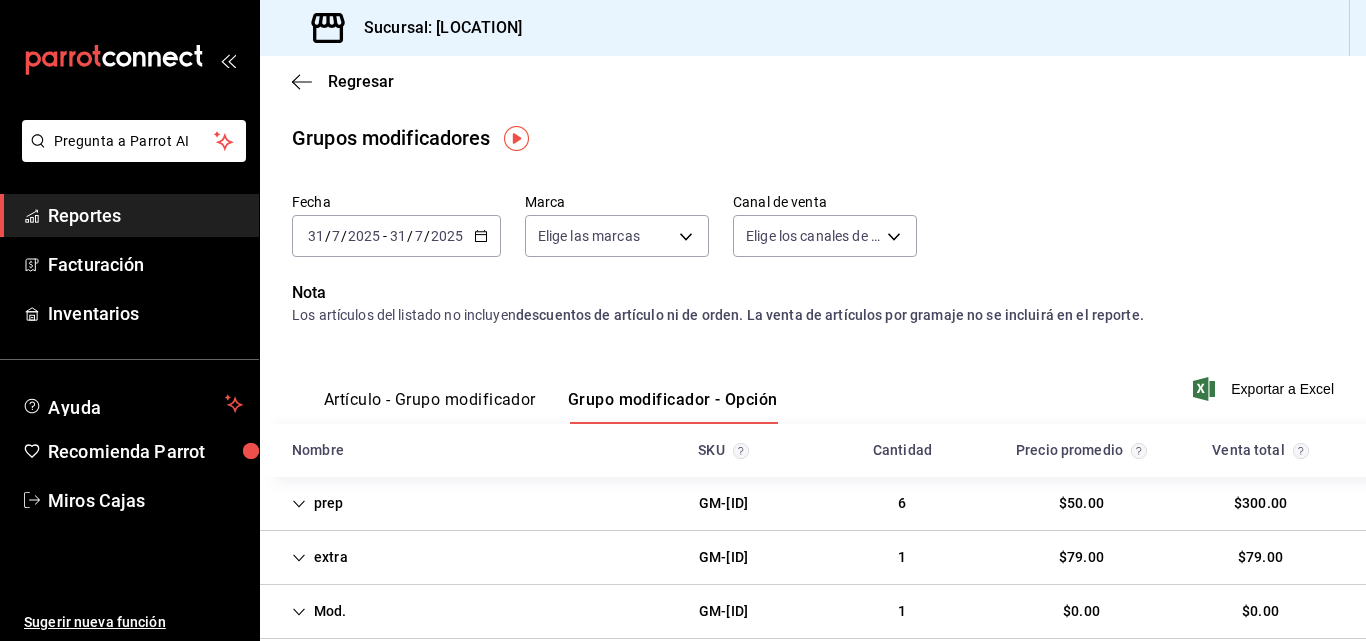 click on "extra GM-[ID] 1 $79.00 $79.00" at bounding box center [813, 558] 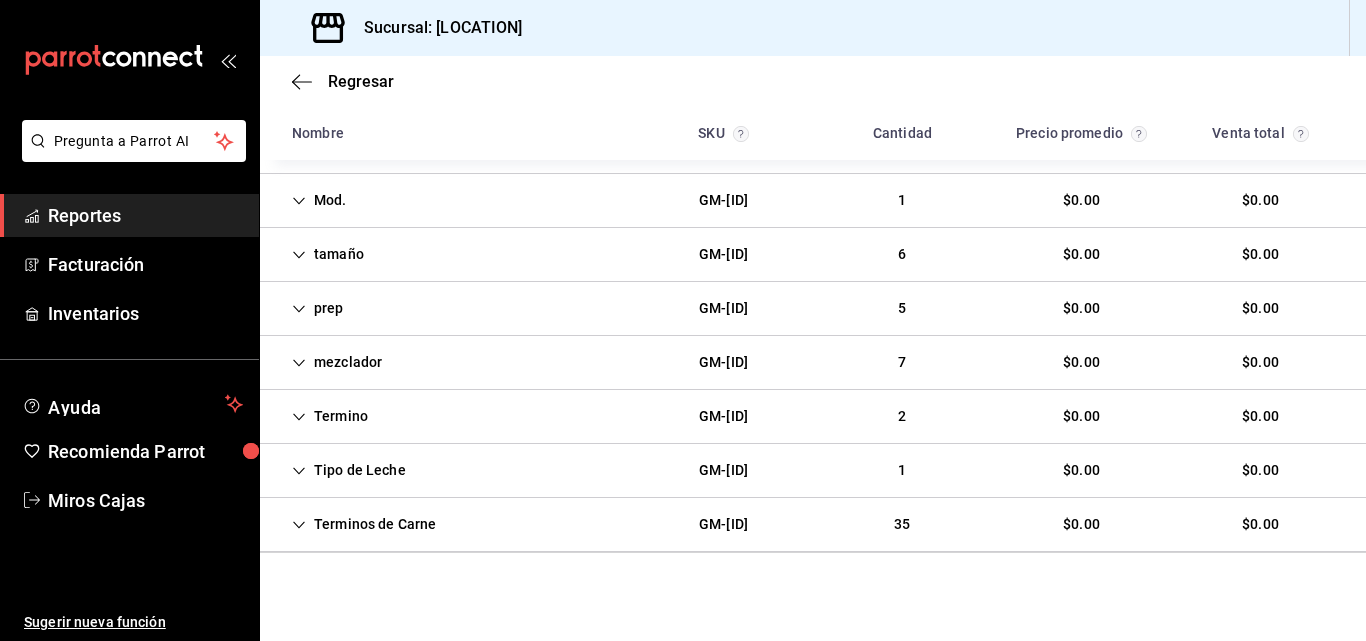 scroll, scrollTop: 0, scrollLeft: 0, axis: both 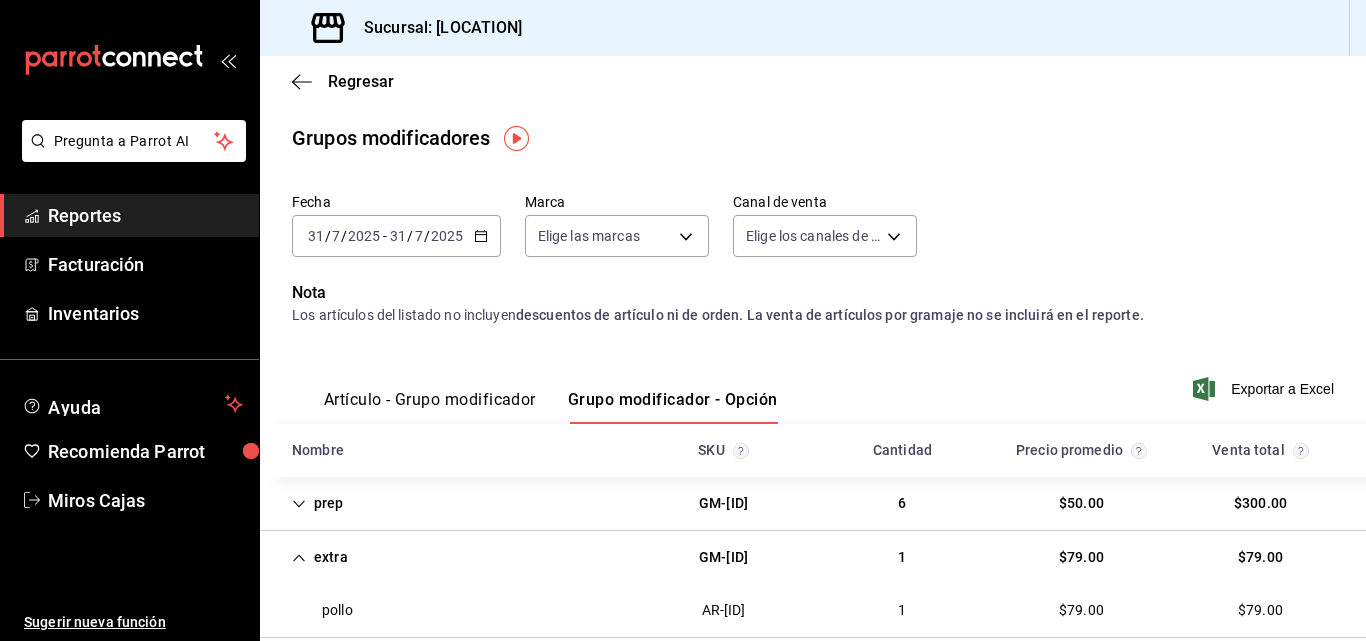 click on "Regresar" at bounding box center (813, 81) 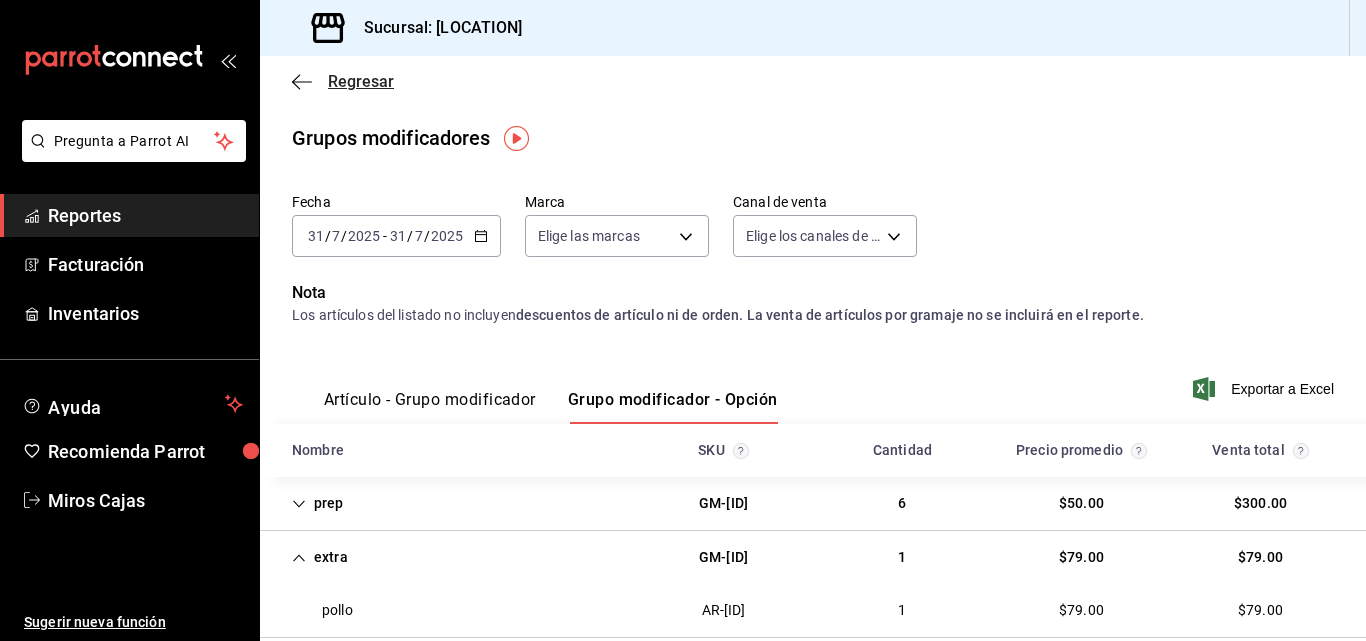 click 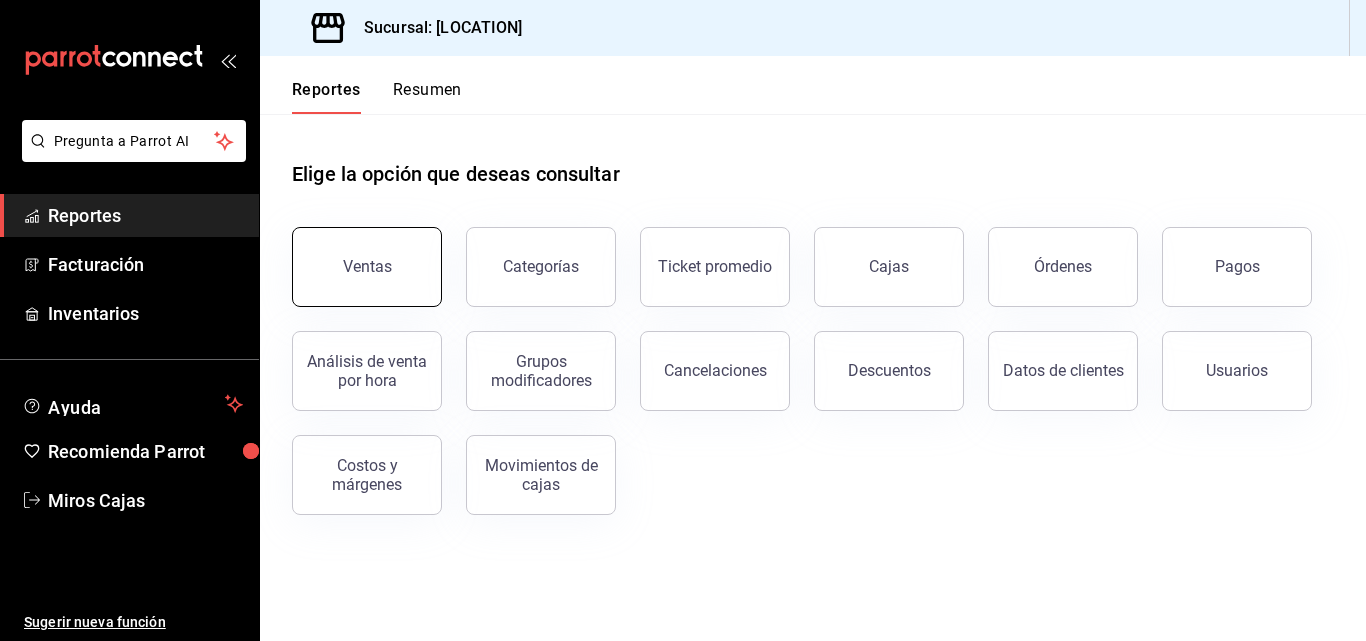 click on "Ventas" at bounding box center [355, 255] 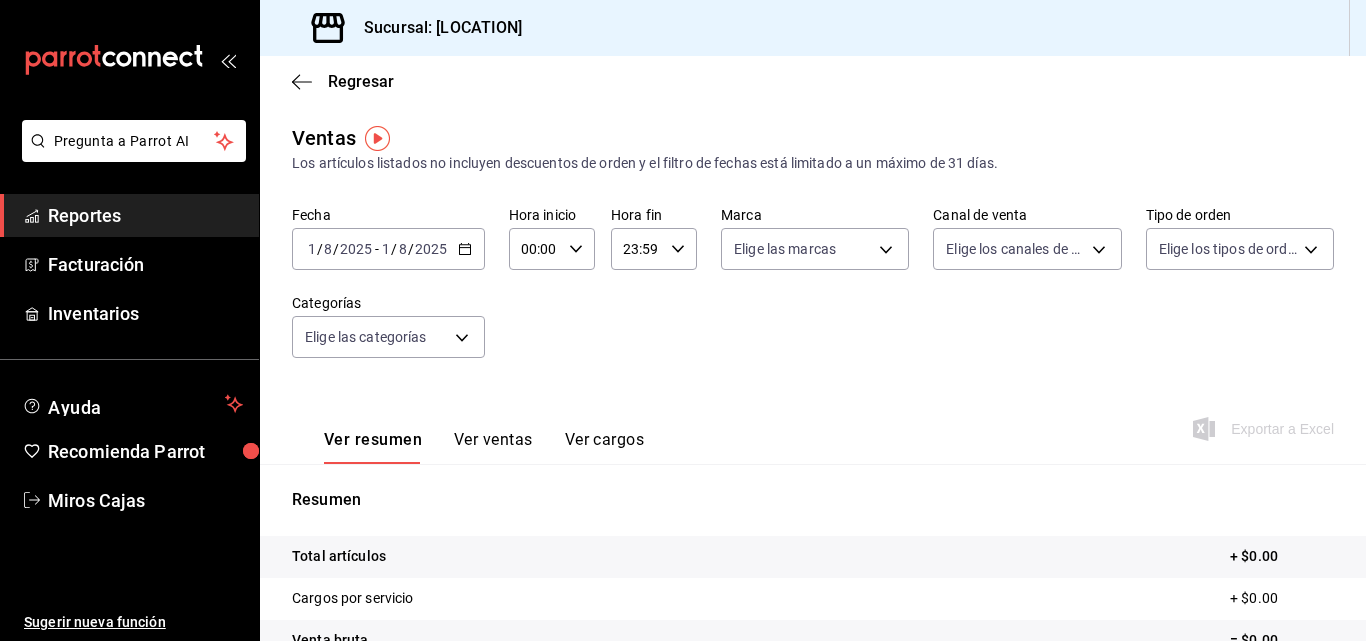 click 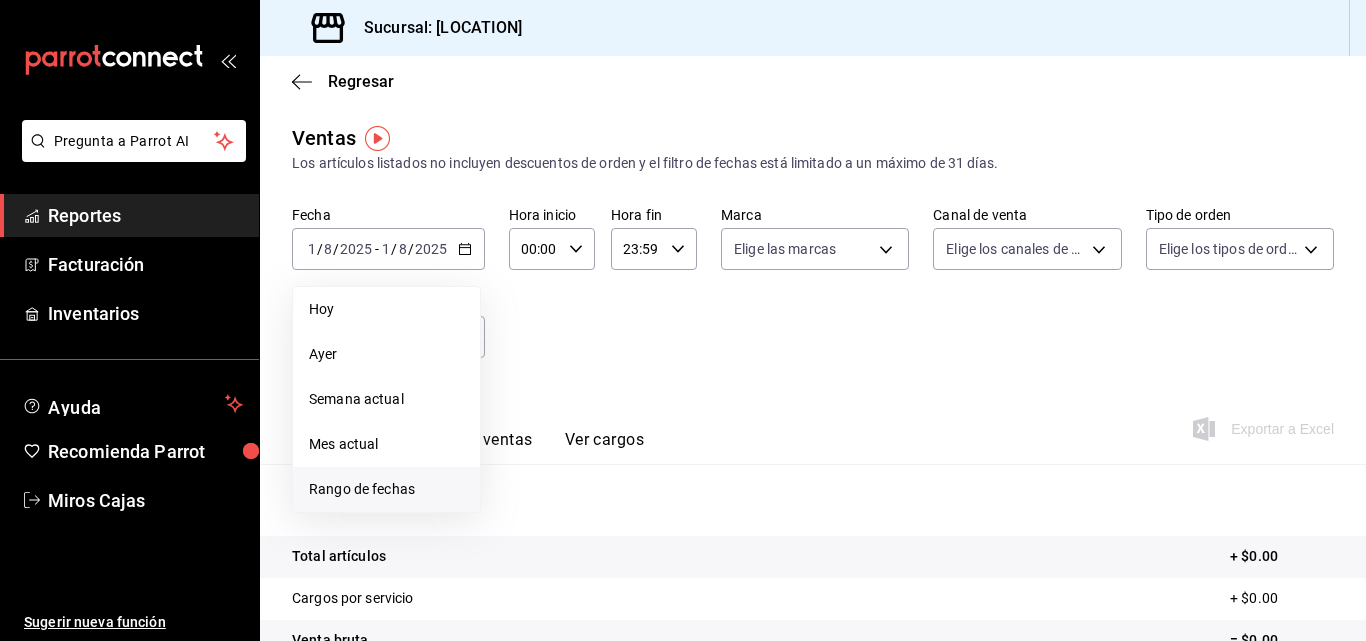 click on "Rango de fechas" at bounding box center (386, 489) 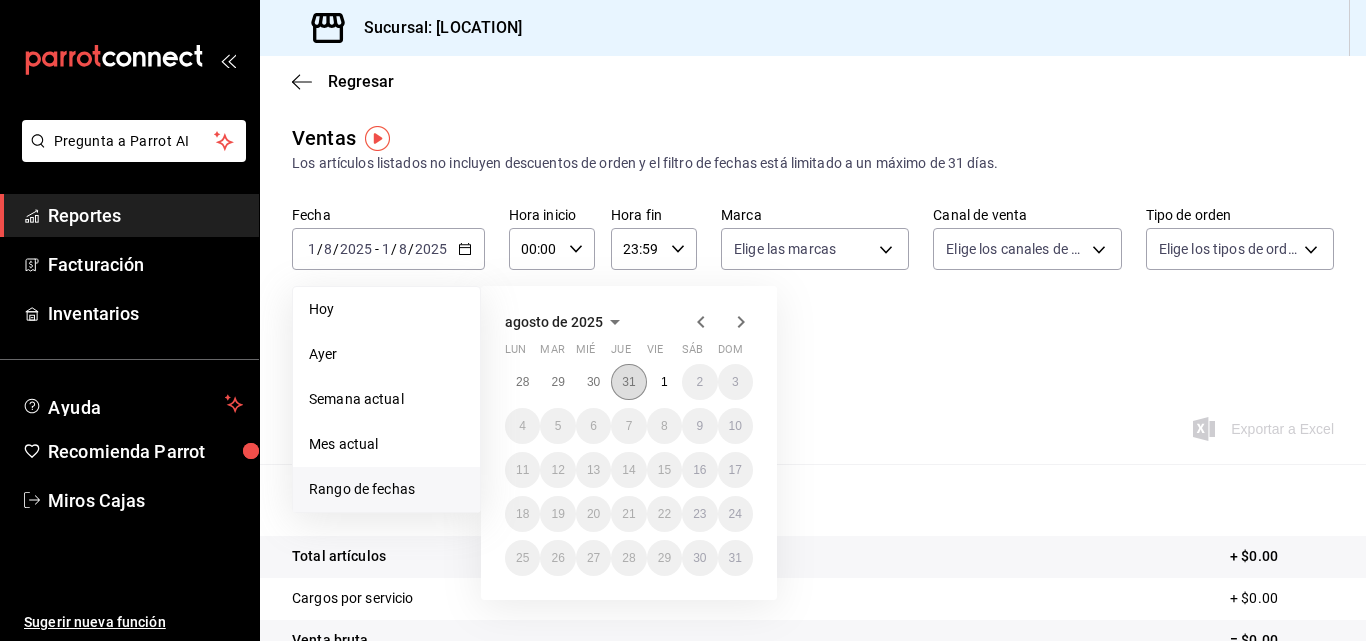 click on "31" at bounding box center (628, 382) 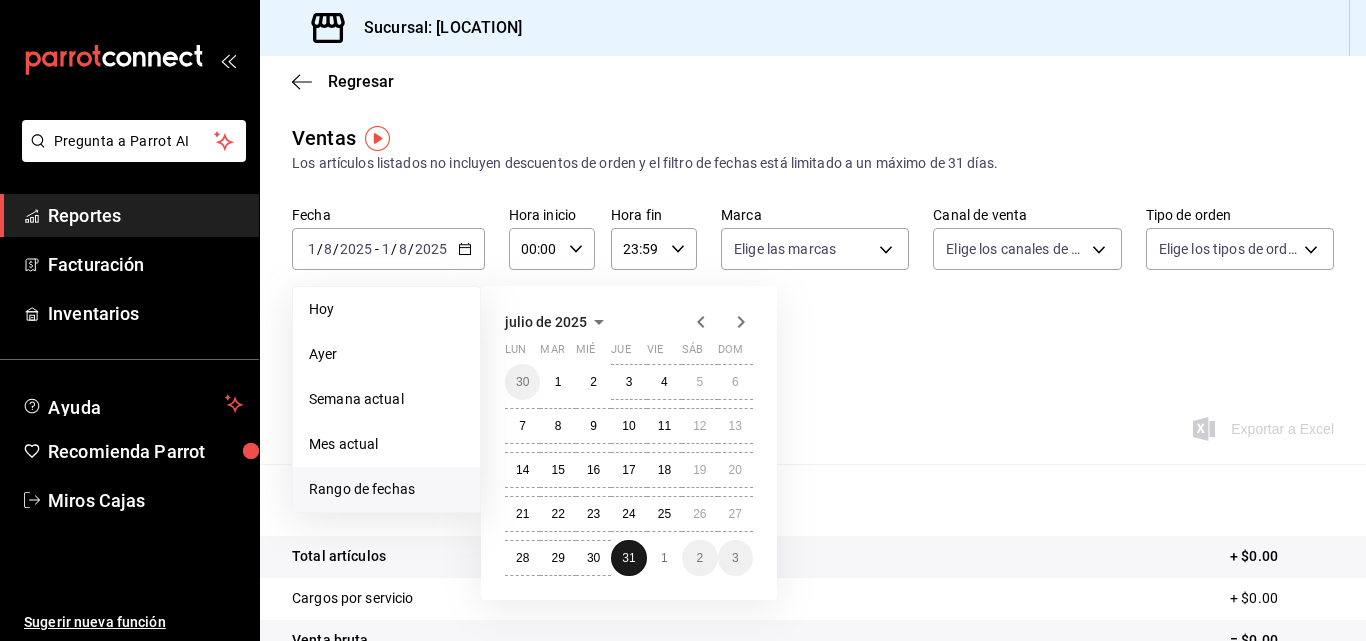 click on "3" at bounding box center [628, 382] 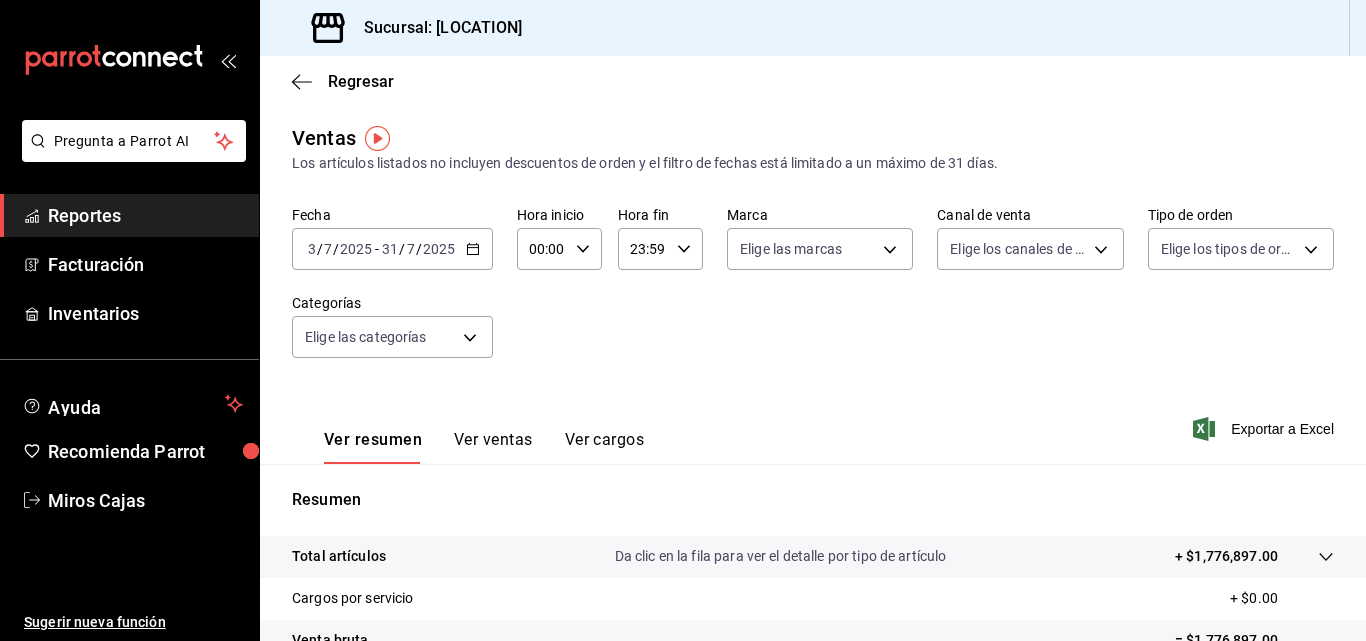 click 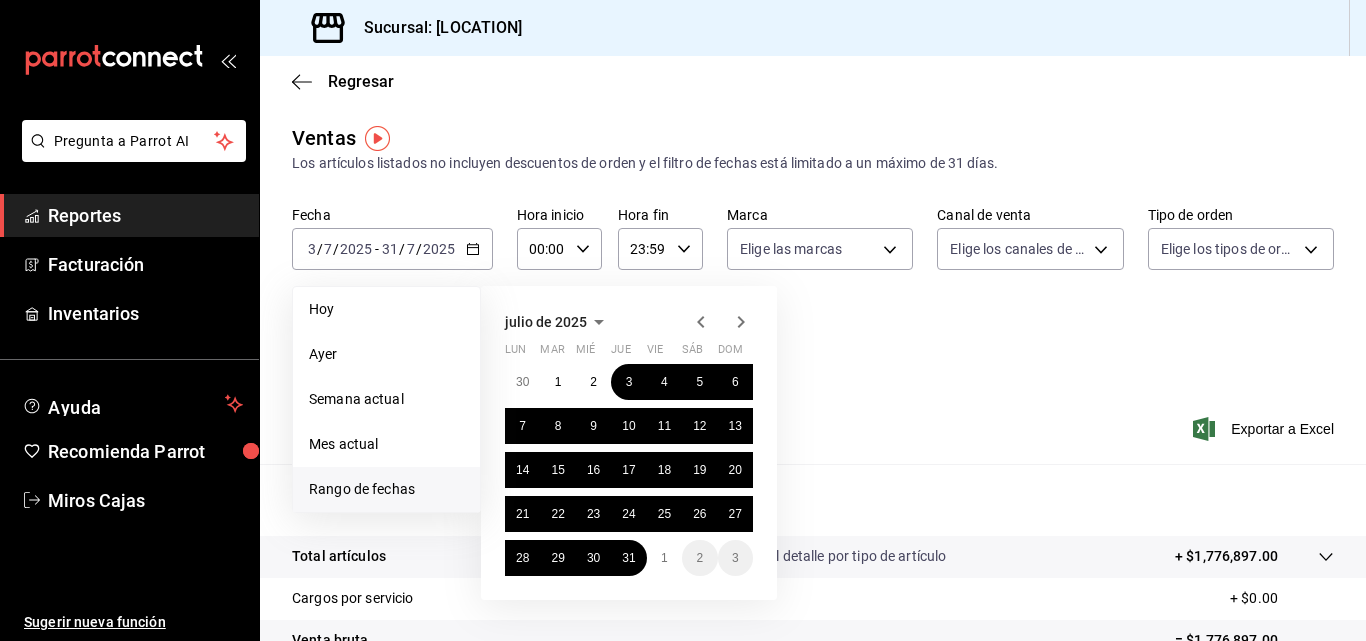 click on "Ayer" at bounding box center (386, 354) 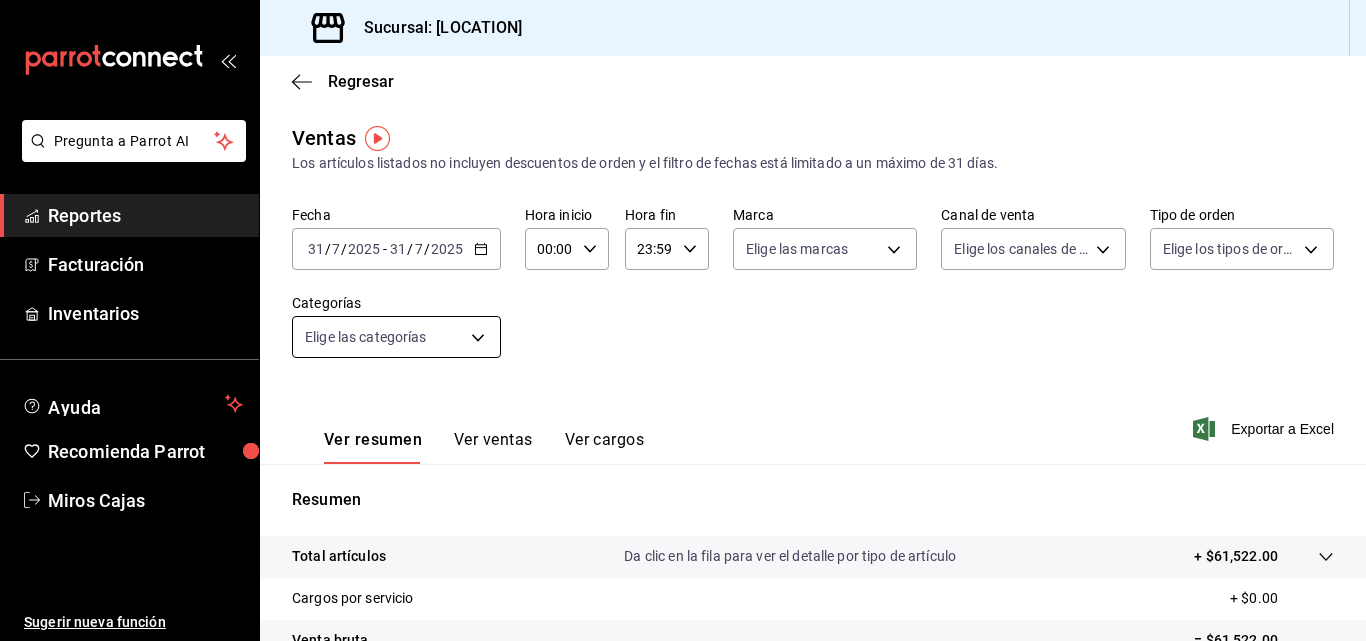 click on "Pregunta a Parrot AI Reportes   Facturación   Inventarios   Ayuda Recomienda Parrot   Miros Cajas   Sugerir nueva función   Sucursal: [LOCATION] Regresar Ventas Los artículos listados no incluyen descuentos de orden y el filtro de fechas está limitado a un máximo de 31 días. Fecha [DATE] 31 / 7 / [YEAR] - [DATE] 31 / 7 / [YEAR] Hora inicio 00:00 Hora inicio Hora fin 23:59 Hora fin Marca Elige las marcas Canal de venta Elige los canales de venta Tipo de orden Elige los tipos de orden Categorías Elige las categorías Ver resumen Ver ventas Ver cargos Exportar a Excel Resumen Total artículos Da clic en la fila para ver el detalle por tipo de artículo + $61,522.00 Cargos por servicio + $0.00 Venta bruta = $61,522.00 Descuentos totales - $510.00 Certificados de regalo - $0.00 Venta total = $61,012.00 Impuestos - $8,415.45 Venta neta = $52,596.55 Pregunta a Parrot AI Reportes   Facturación   Inventarios   Ayuda Recomienda Parrot   Miros Cajas   Sugerir nueva función   Ver video tutorial" at bounding box center (683, 320) 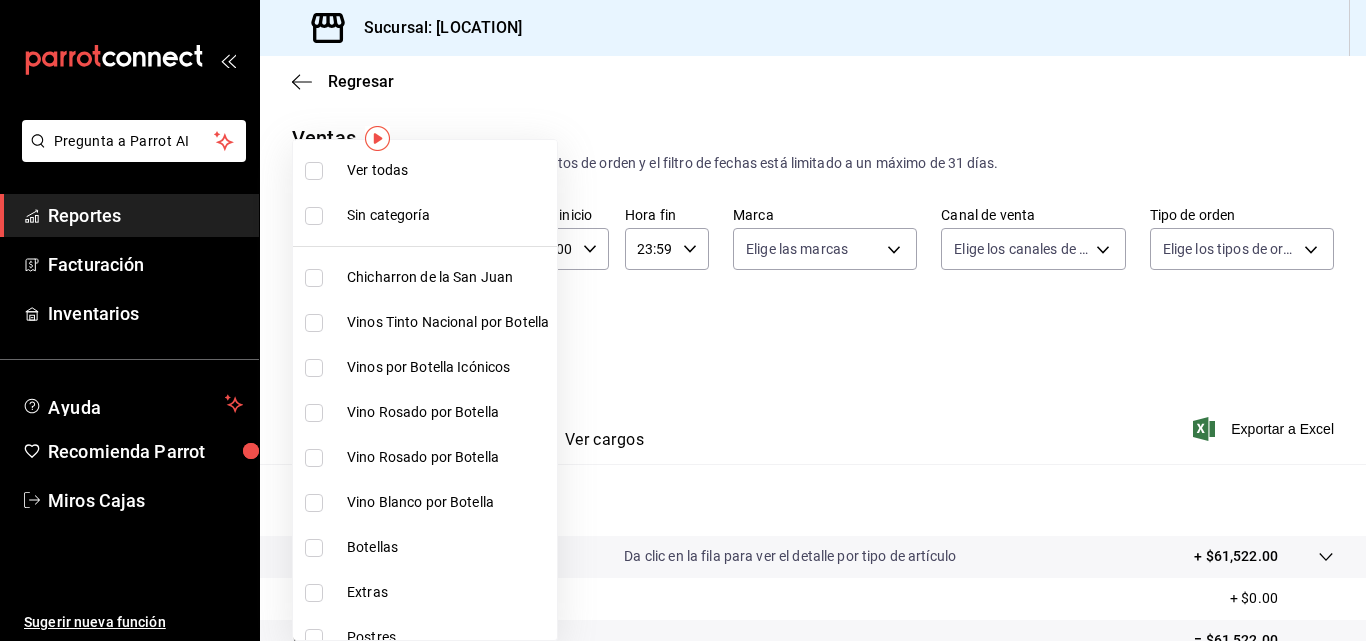 click on "Chicharron de la San Juan" at bounding box center (425, 277) 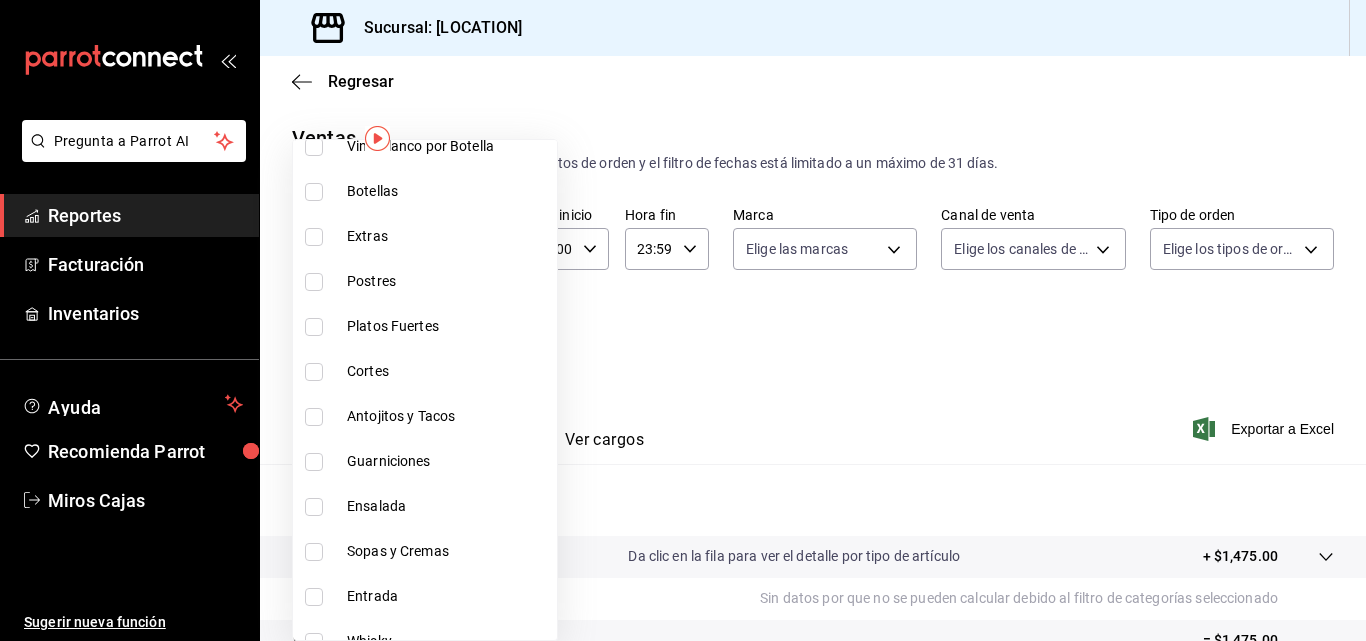 scroll, scrollTop: 357, scrollLeft: 0, axis: vertical 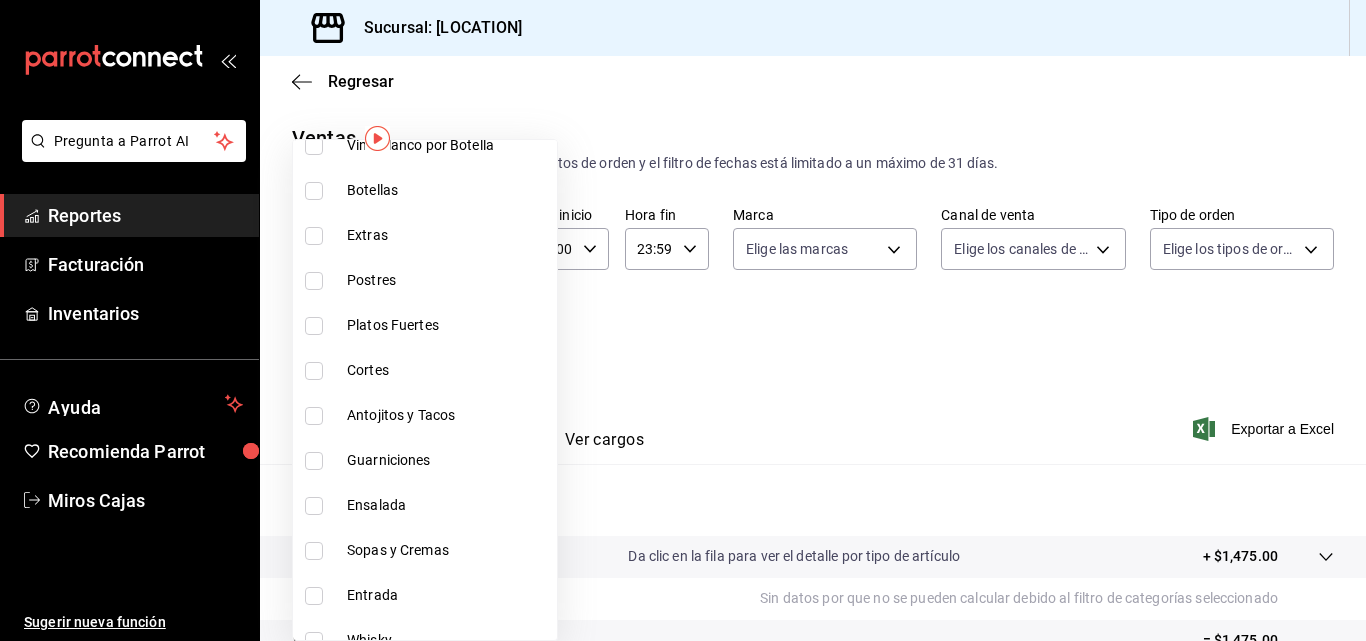 click on "Extras" at bounding box center [425, 235] 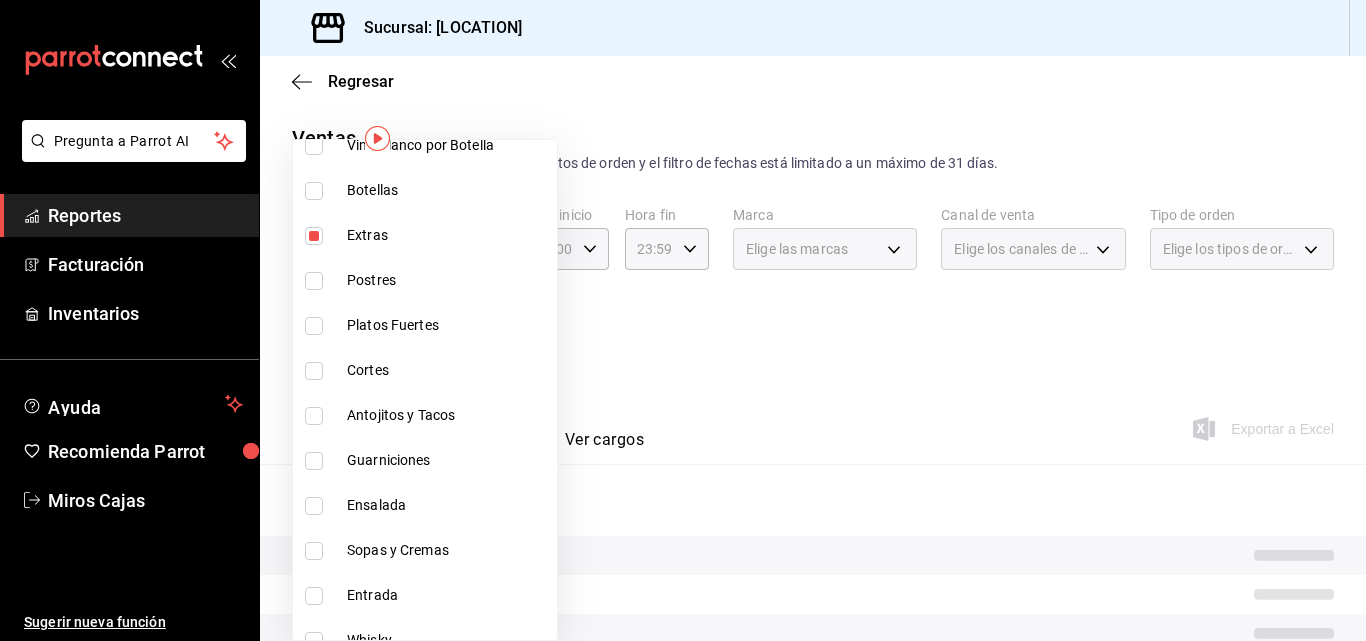 click on "Postres" at bounding box center (448, 280) 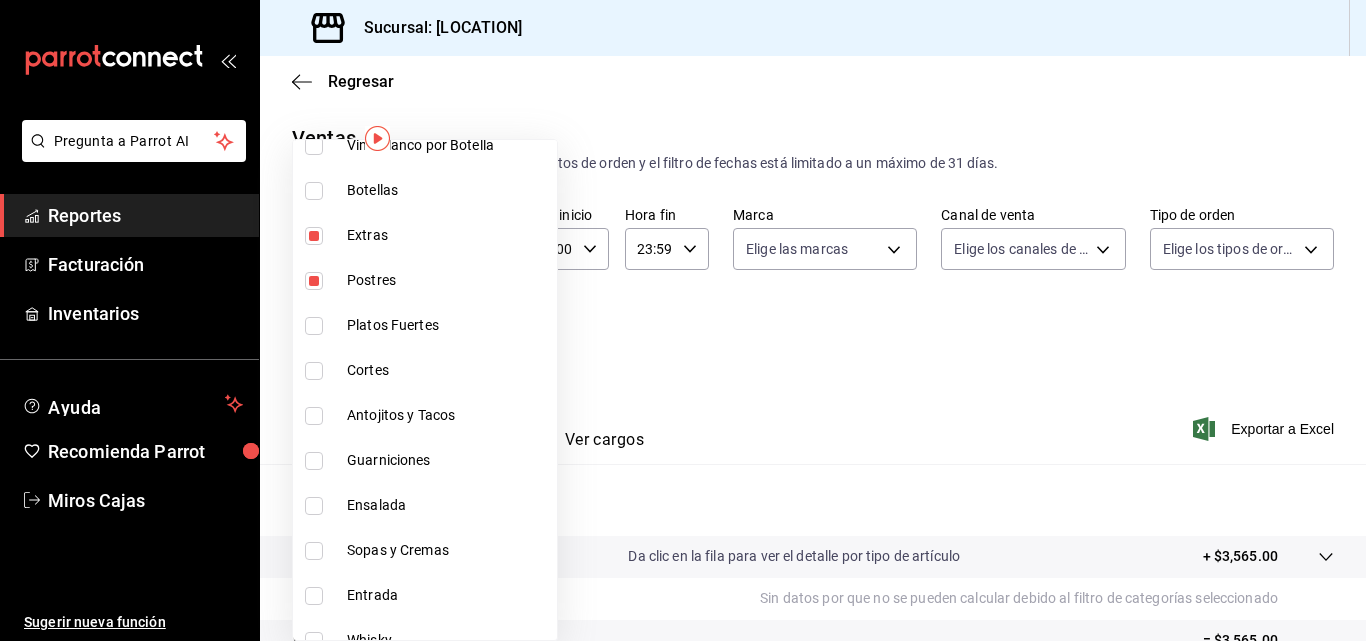 click on "Platos Fuertes" at bounding box center (448, 325) 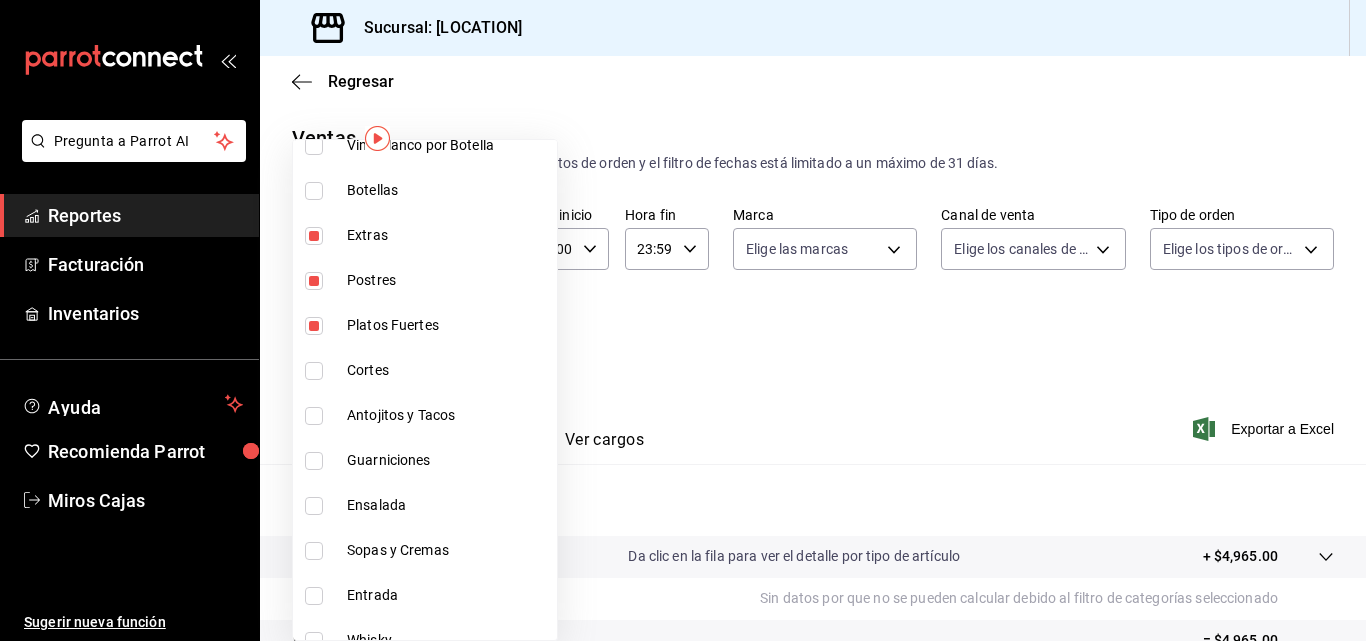 click on "Cortes" at bounding box center (448, 370) 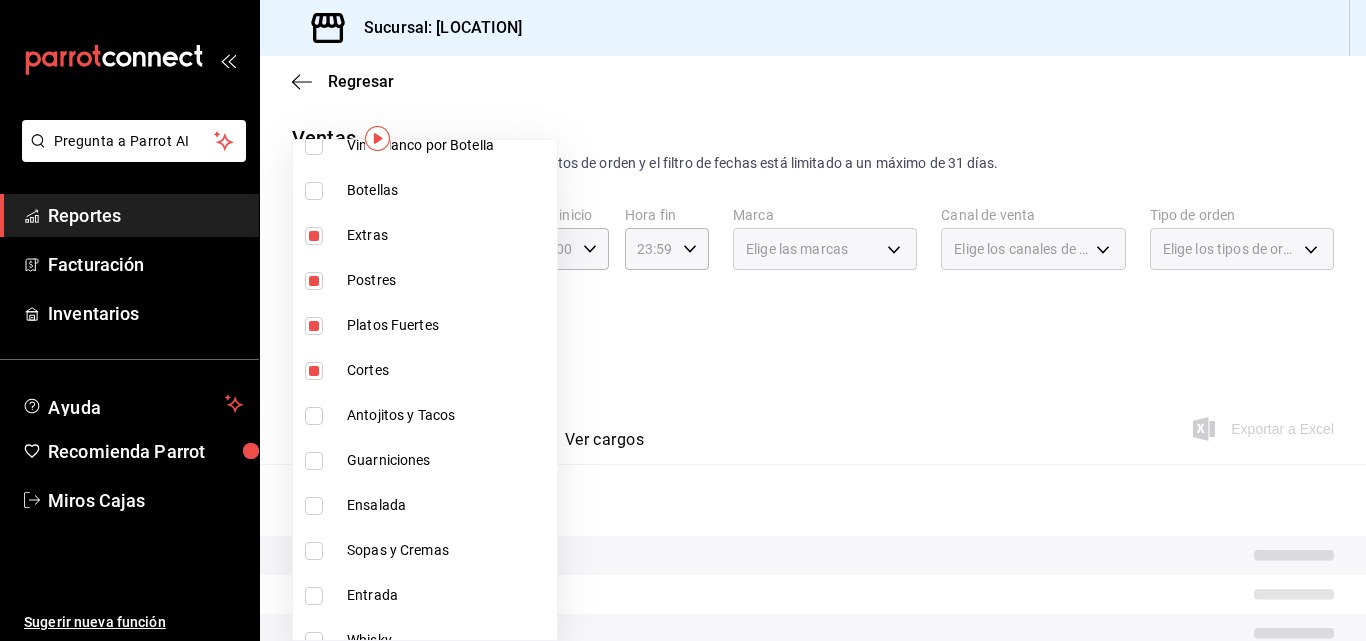 click on "Antojitos y Tacos" at bounding box center (448, 415) 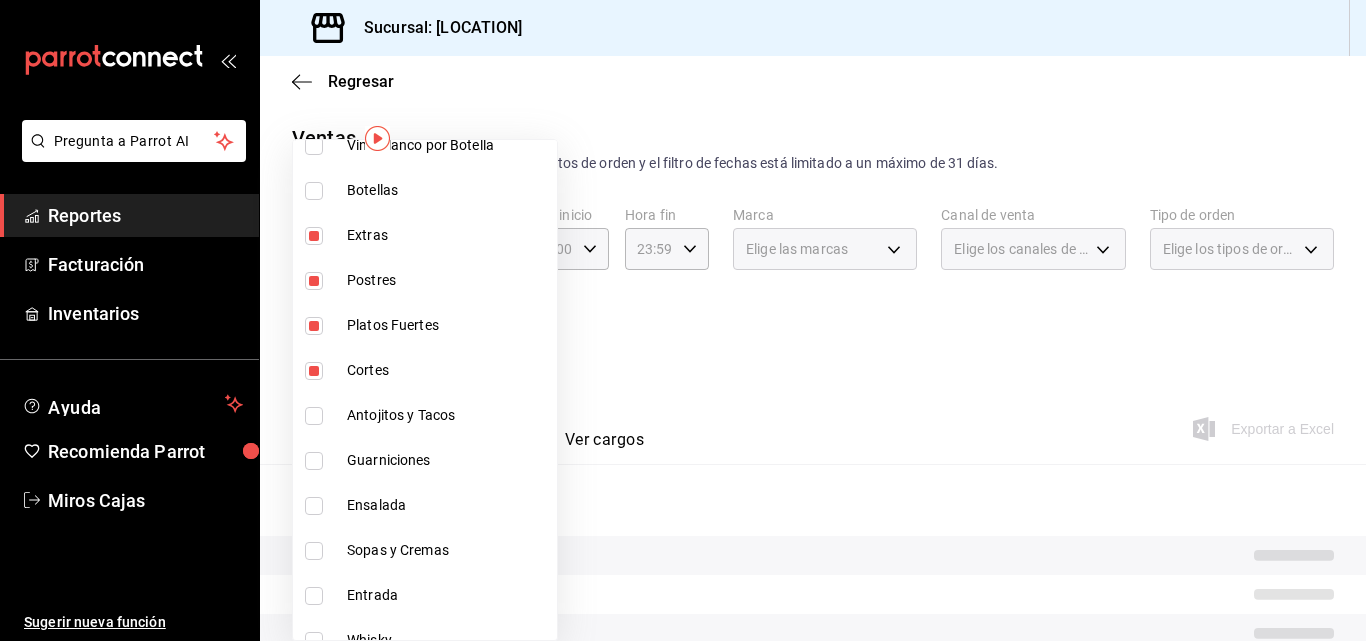 type on "[UUID],[UUID],[UUID],[UUID],[UUID],[UUID]" 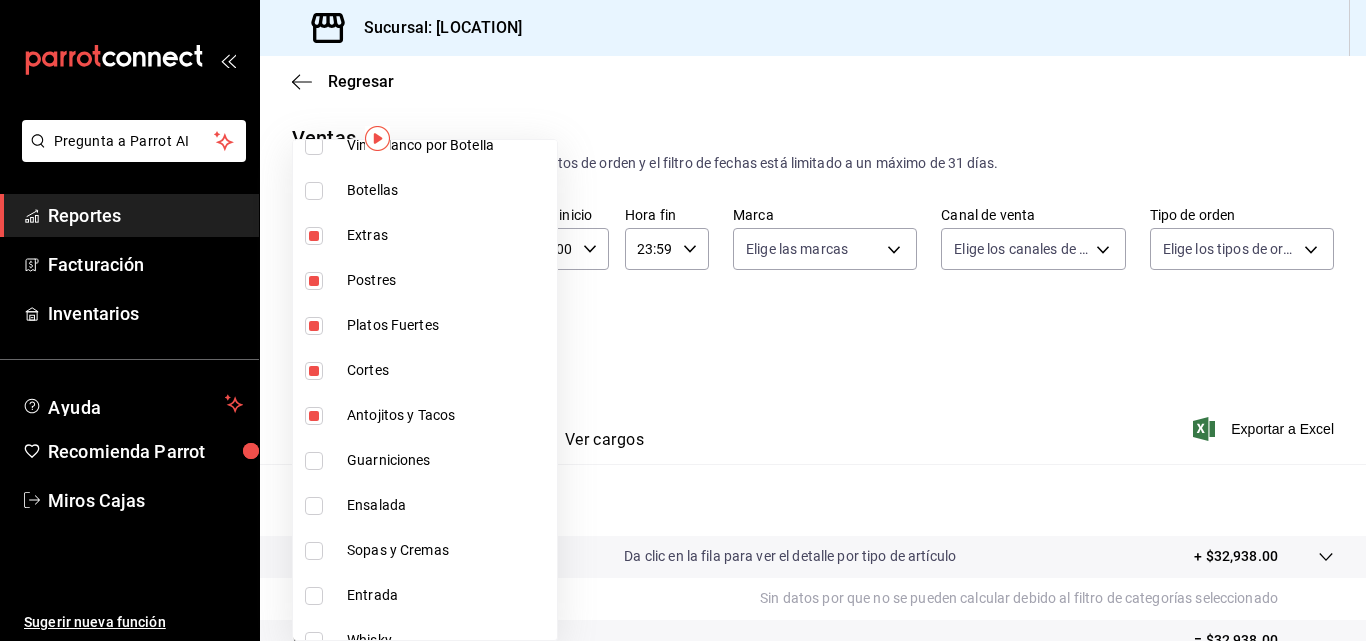 click on "Guarniciones" at bounding box center [448, 460] 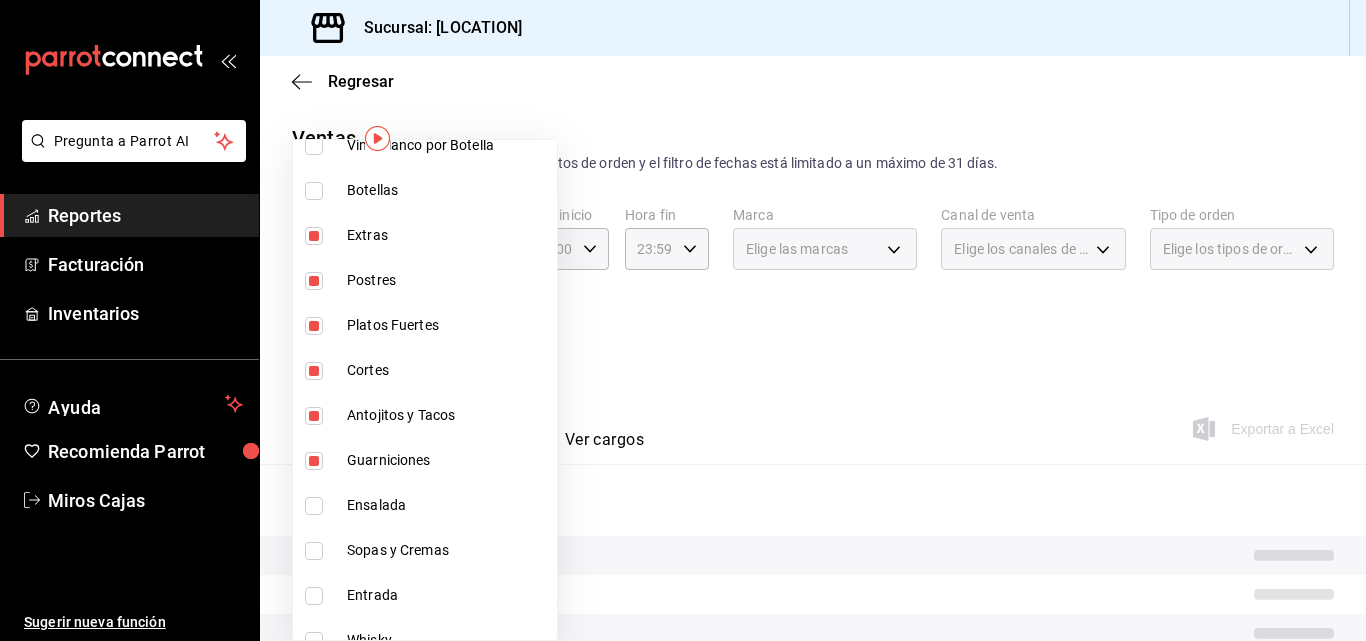 click on "Ensalada" at bounding box center [448, 505] 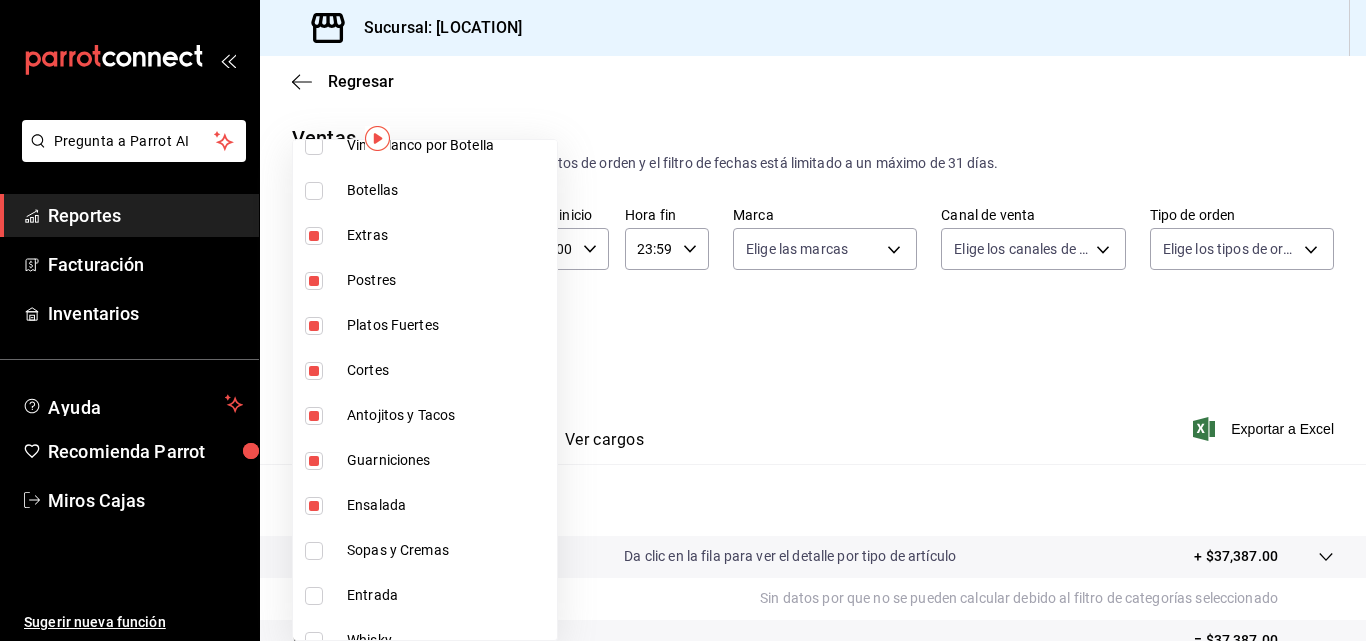 click on "Sopas y Cremas" at bounding box center (425, 550) 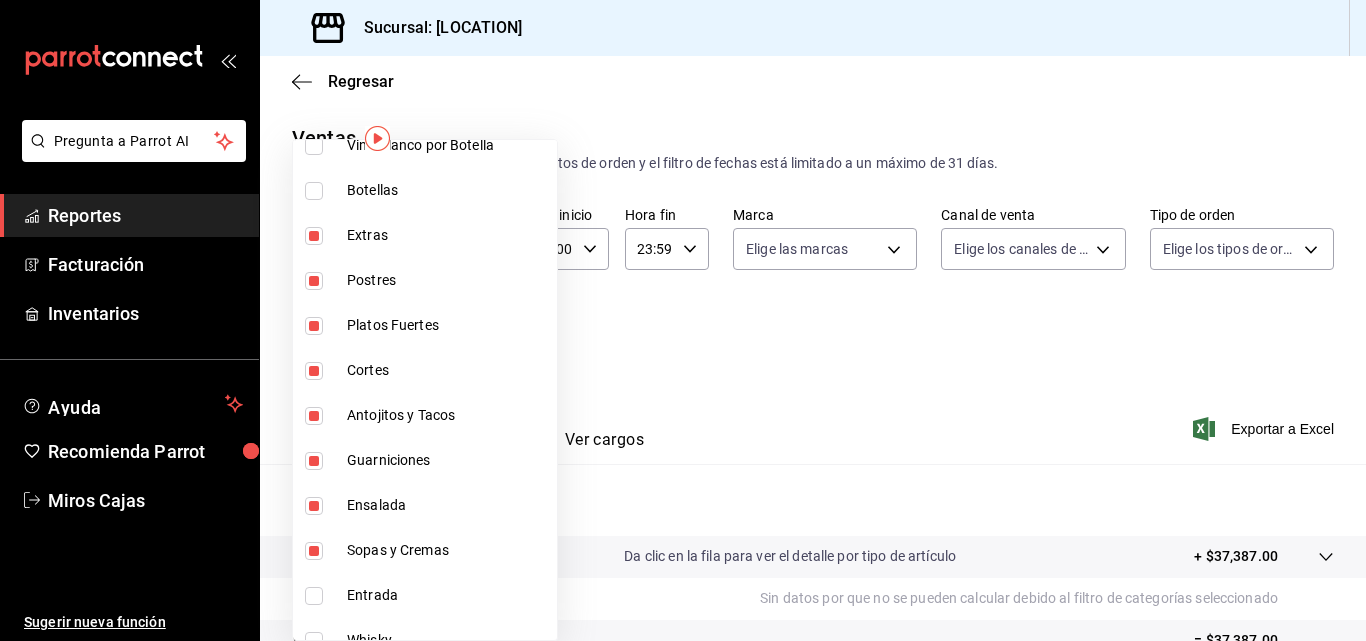 click on "Entrada" at bounding box center [425, 595] 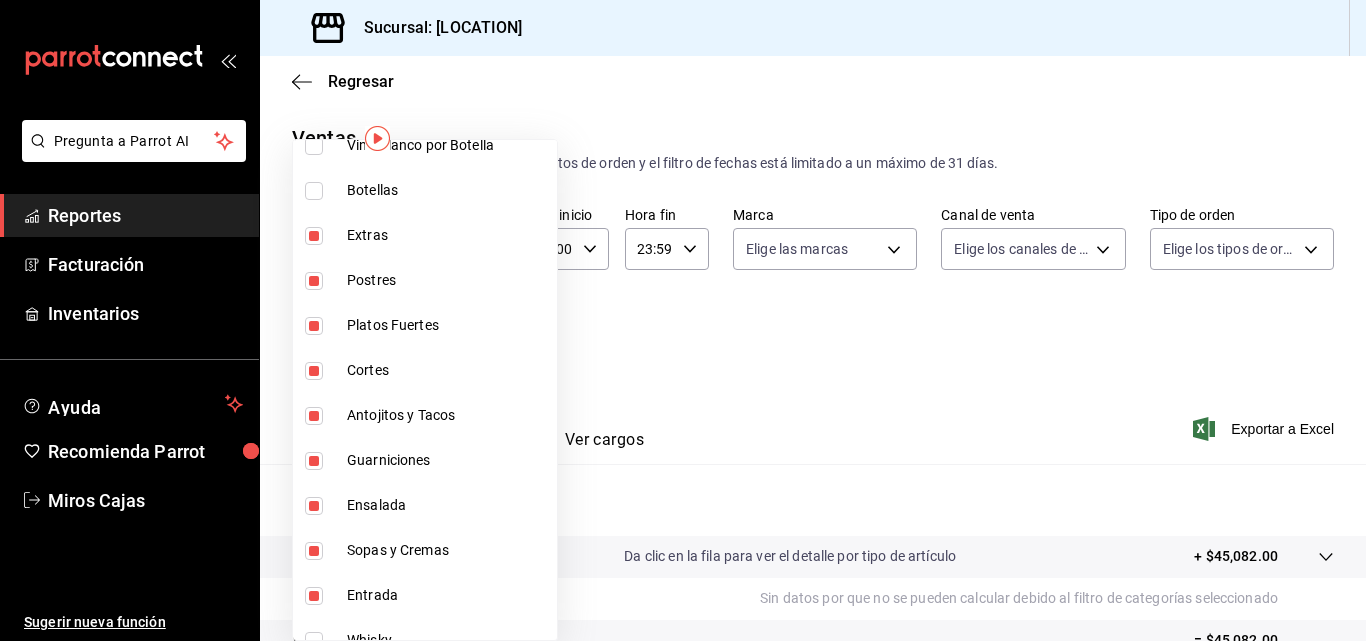 click at bounding box center (683, 320) 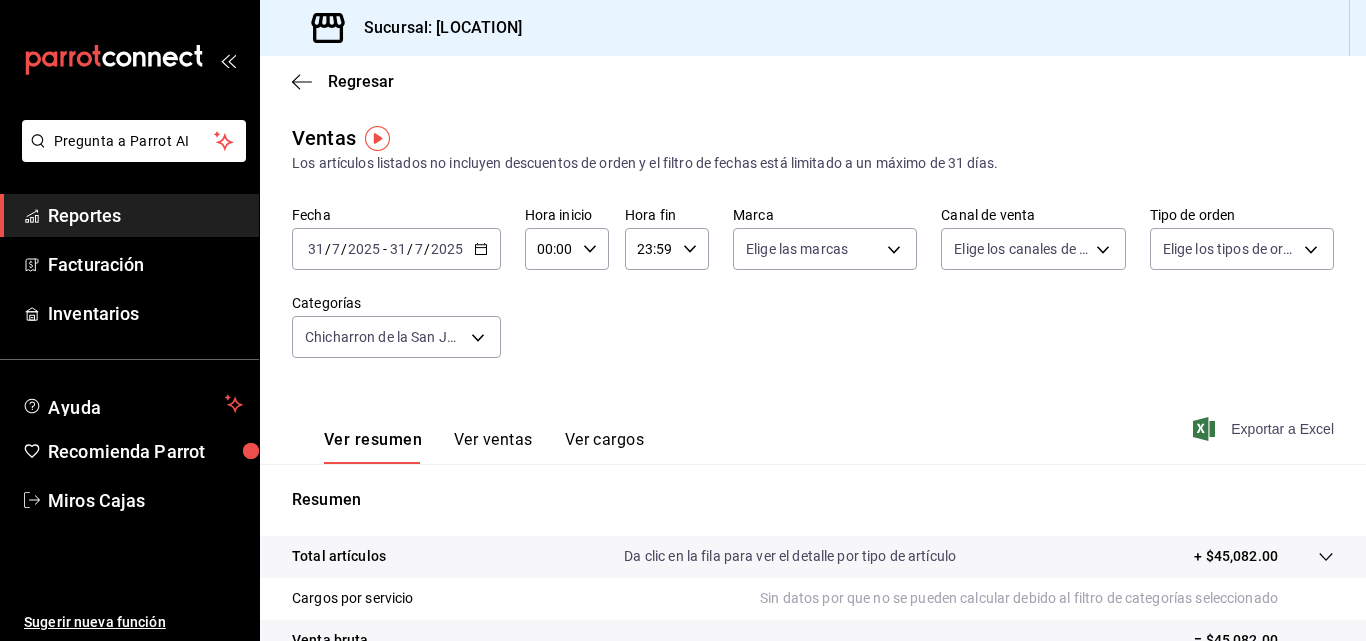click 